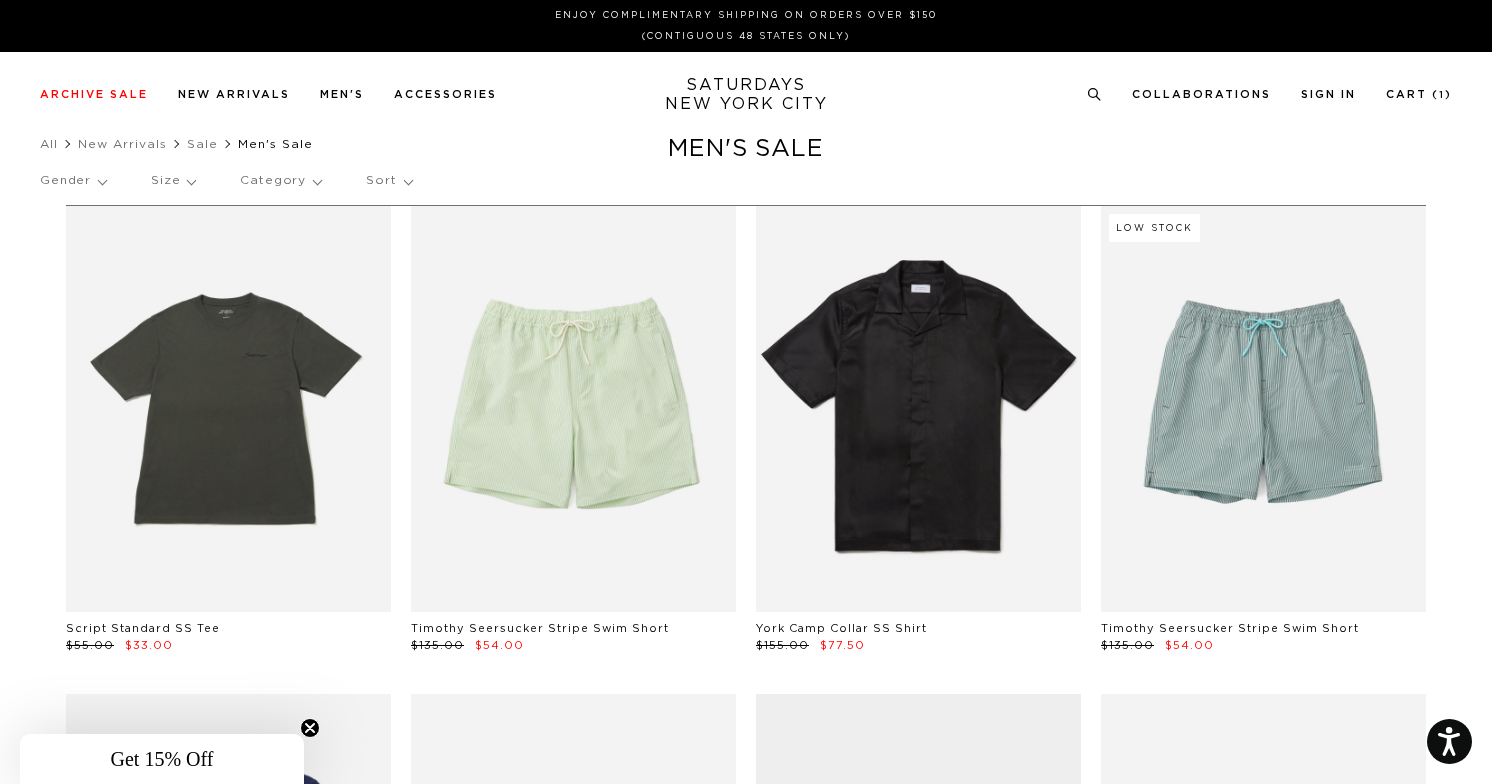 scroll, scrollTop: 0, scrollLeft: 0, axis: both 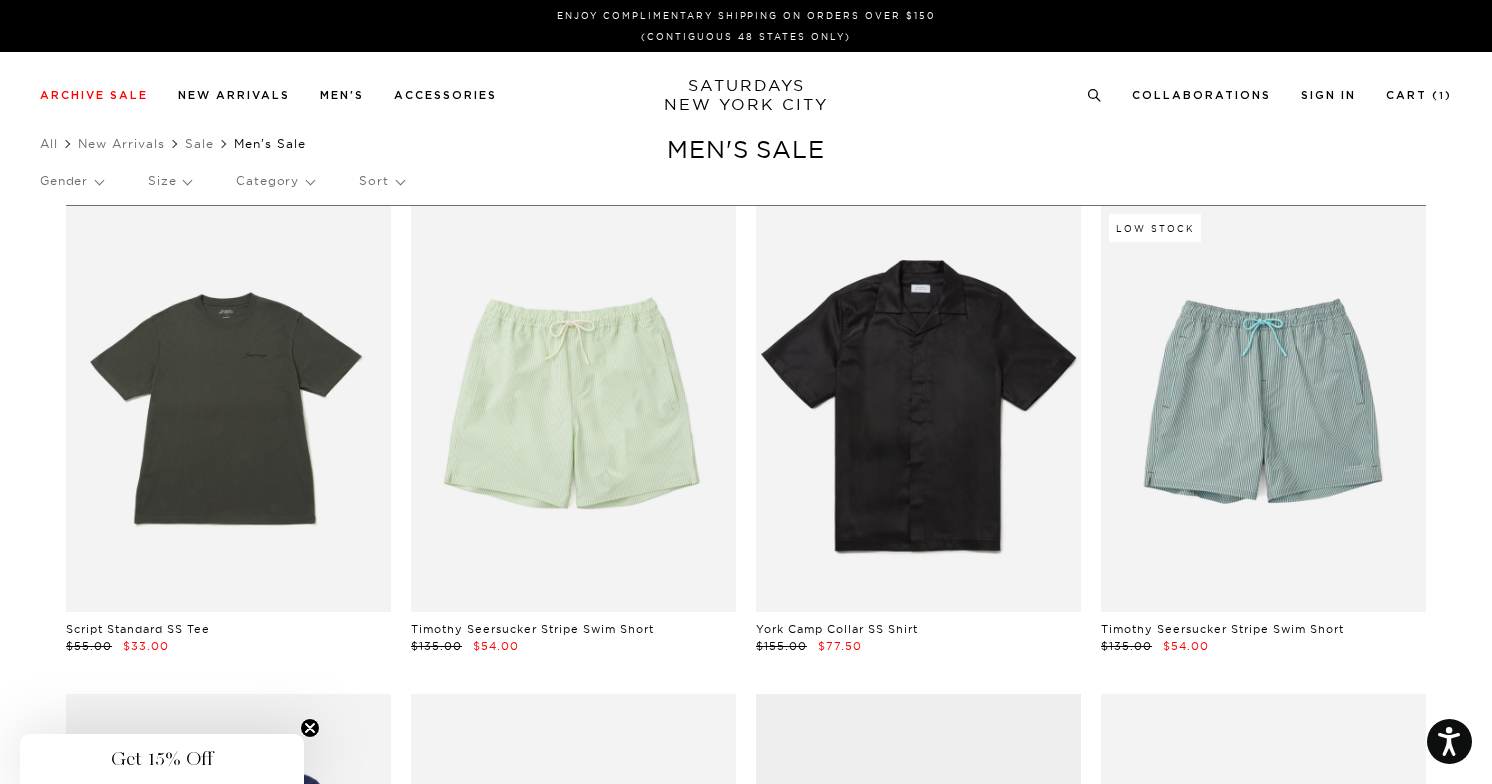 click on "Size" at bounding box center [169, 181] 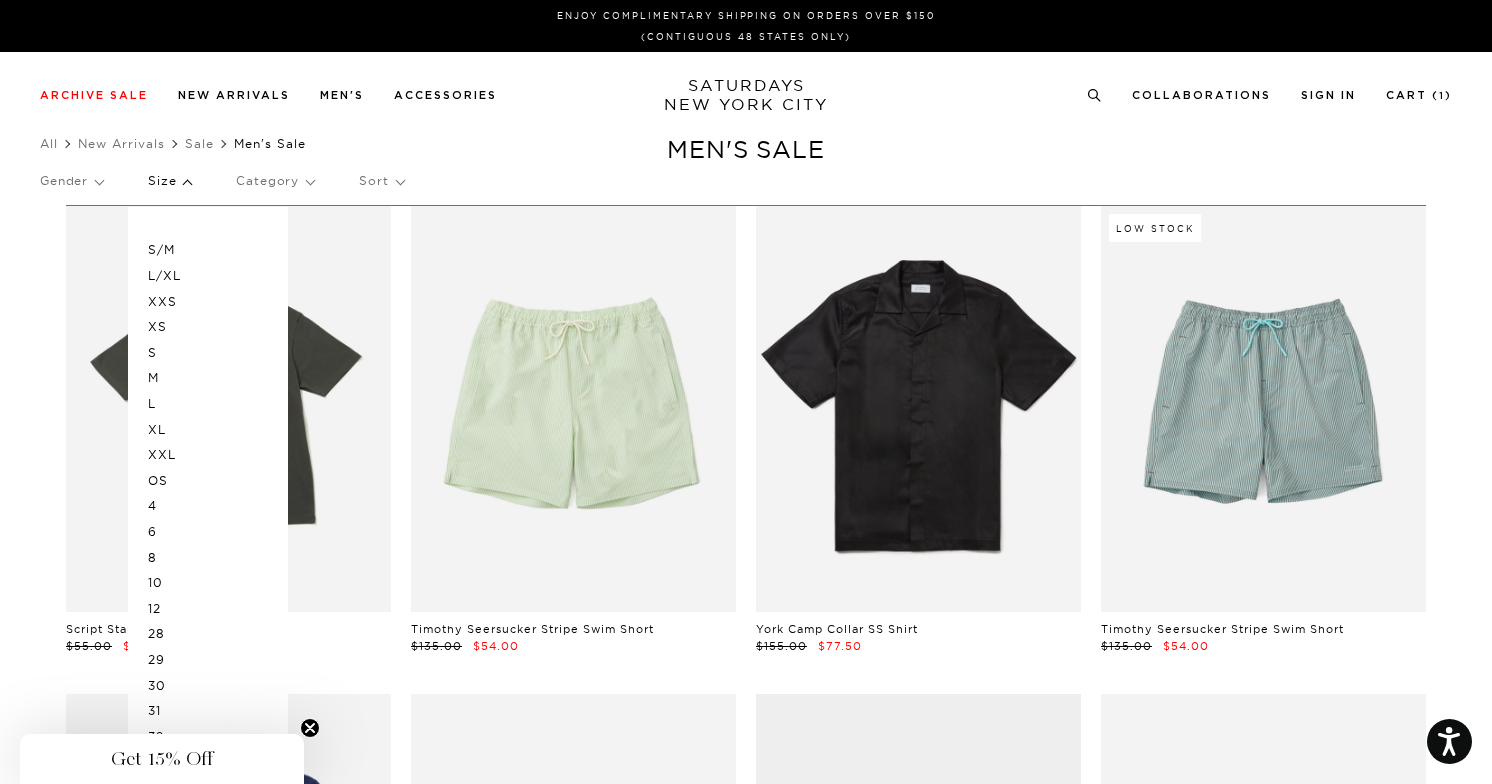 click on "M" at bounding box center (208, 378) 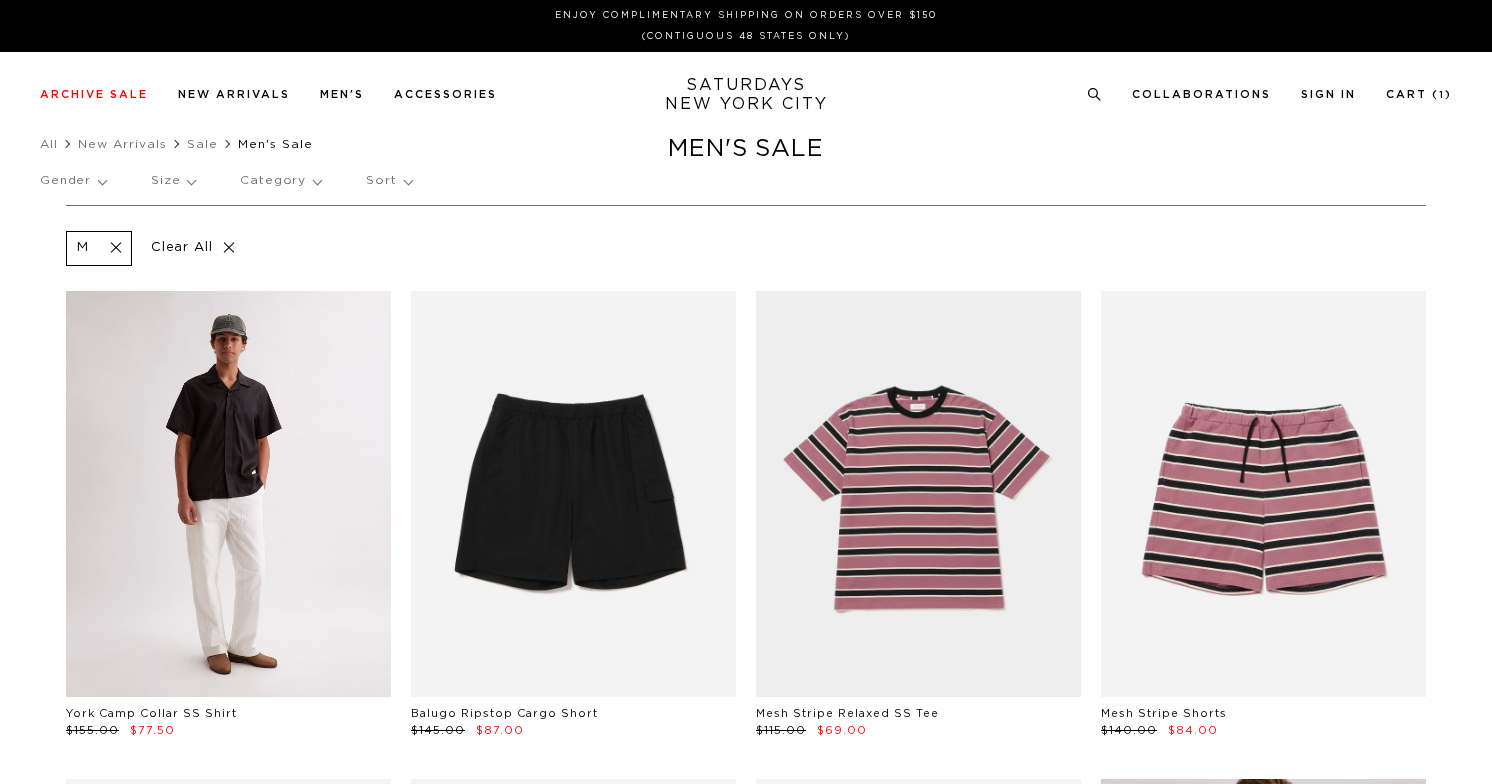 scroll, scrollTop: 0, scrollLeft: 0, axis: both 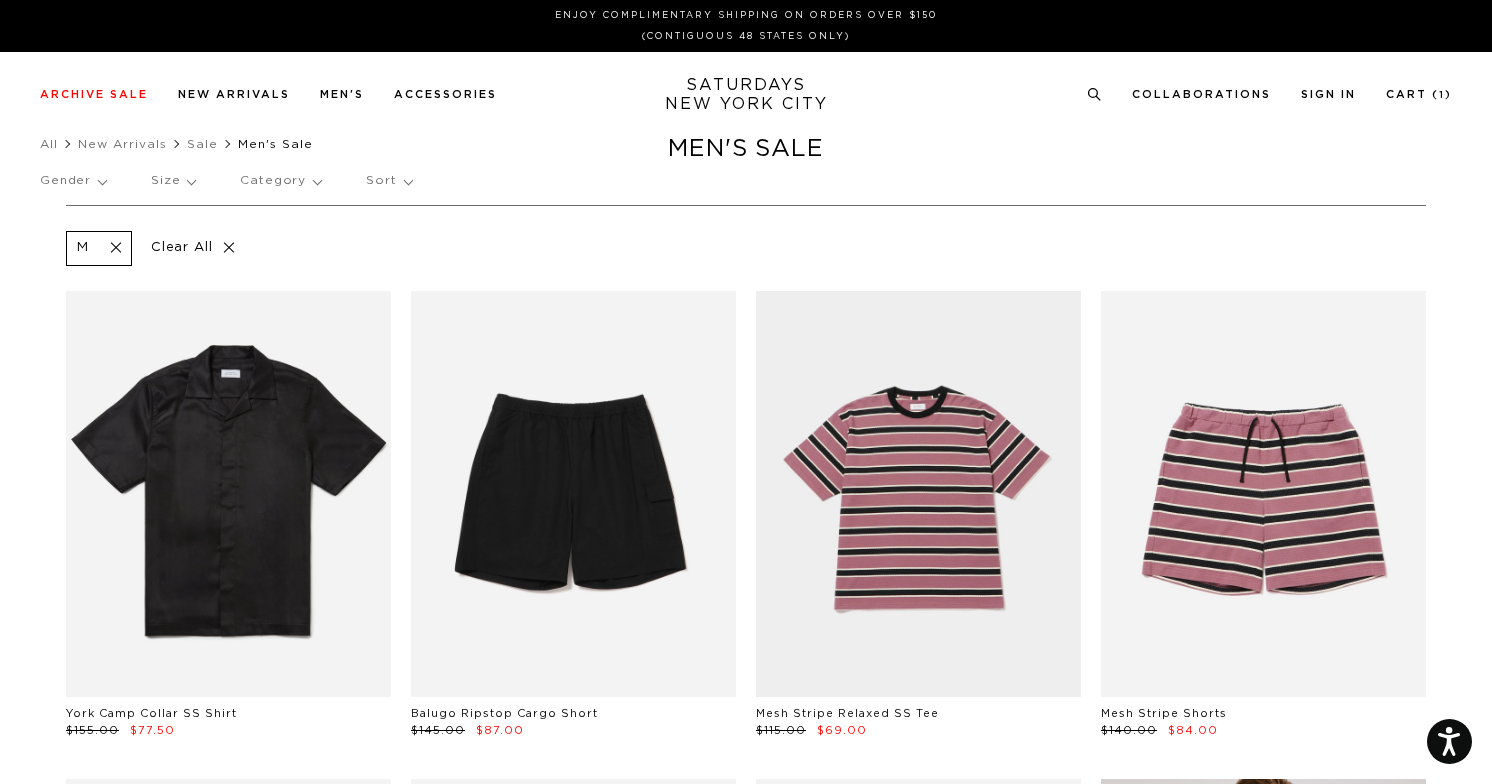 click on "Size" at bounding box center (173, 181) 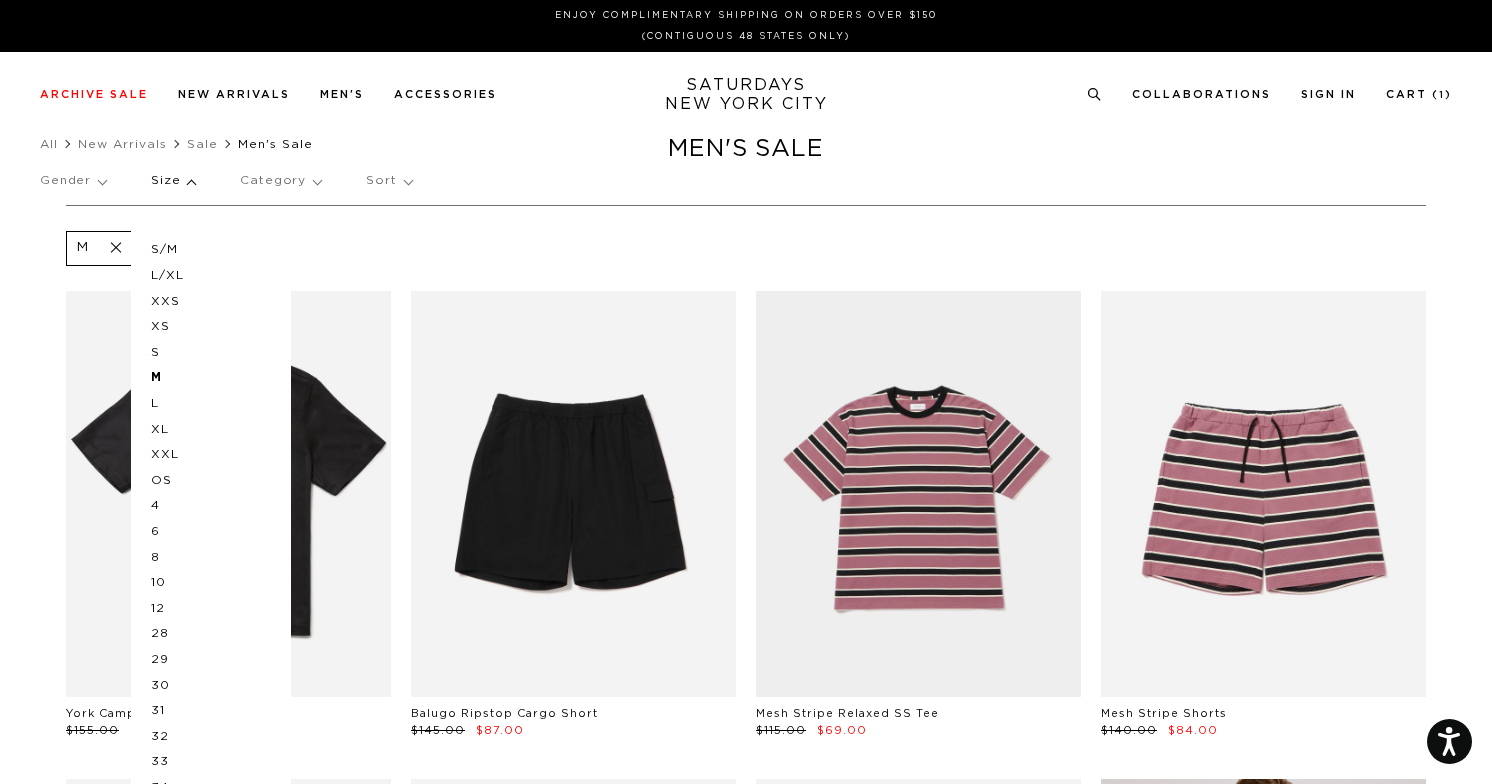 click on "S" at bounding box center (211, 353) 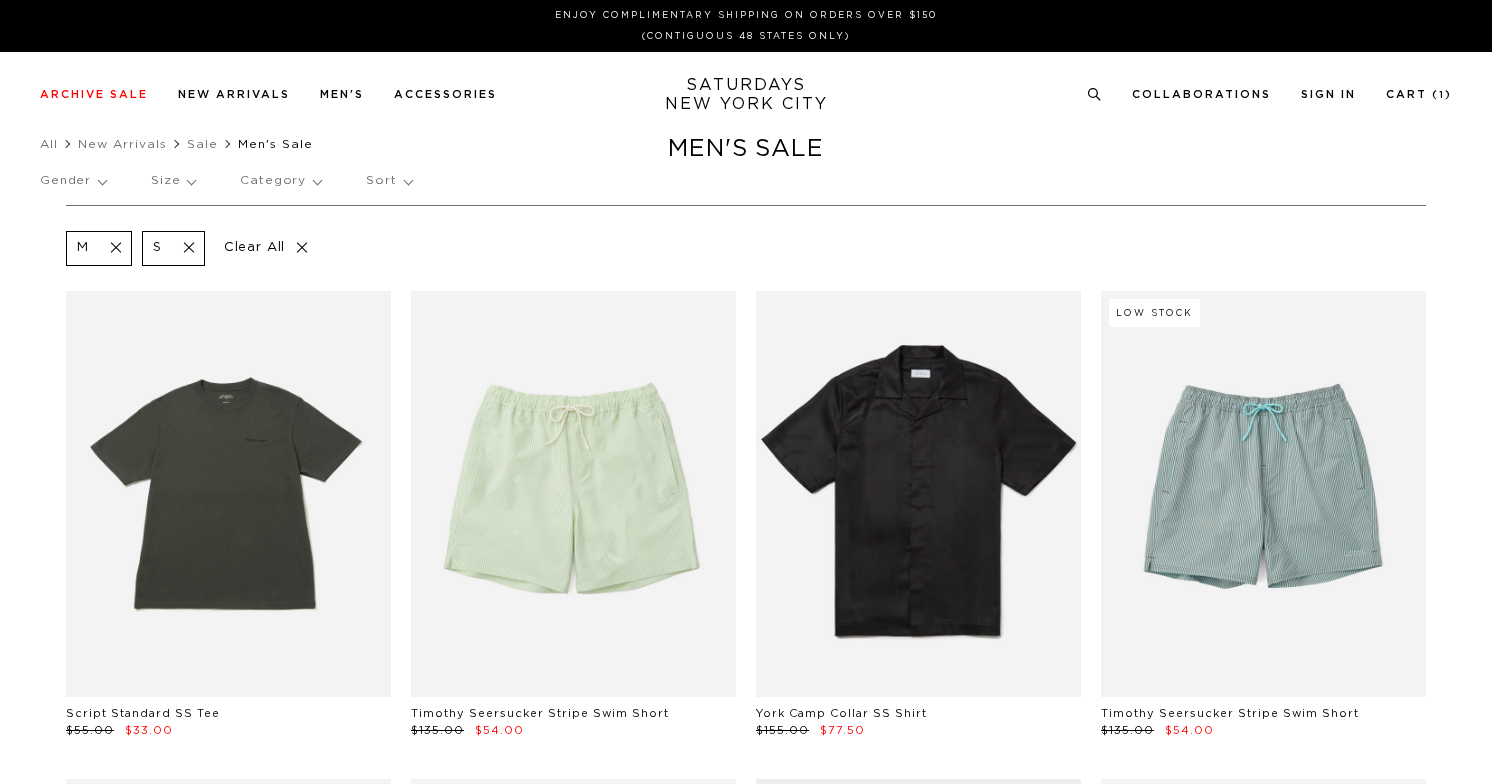 scroll, scrollTop: 0, scrollLeft: 0, axis: both 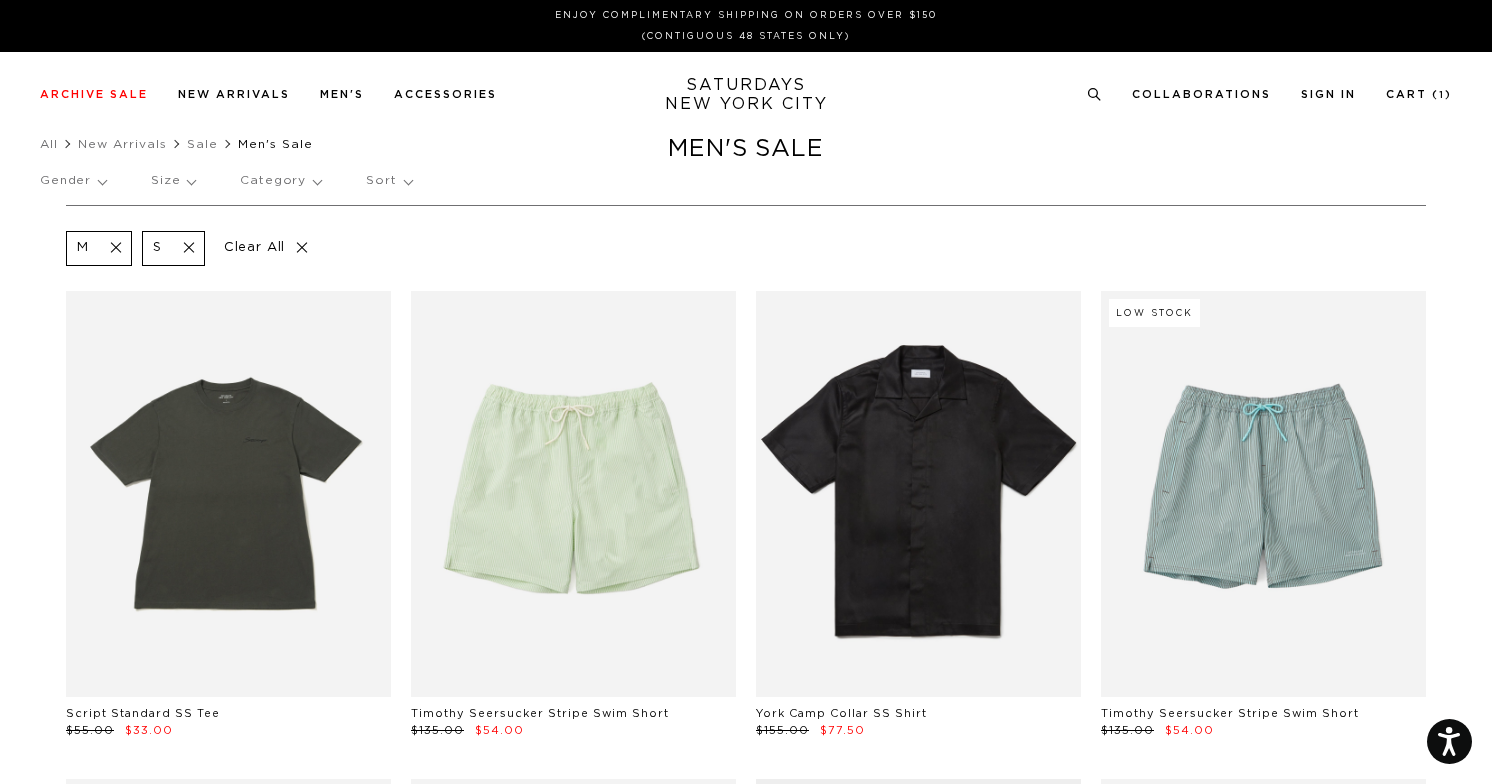 click on "Gender" at bounding box center (73, 181) 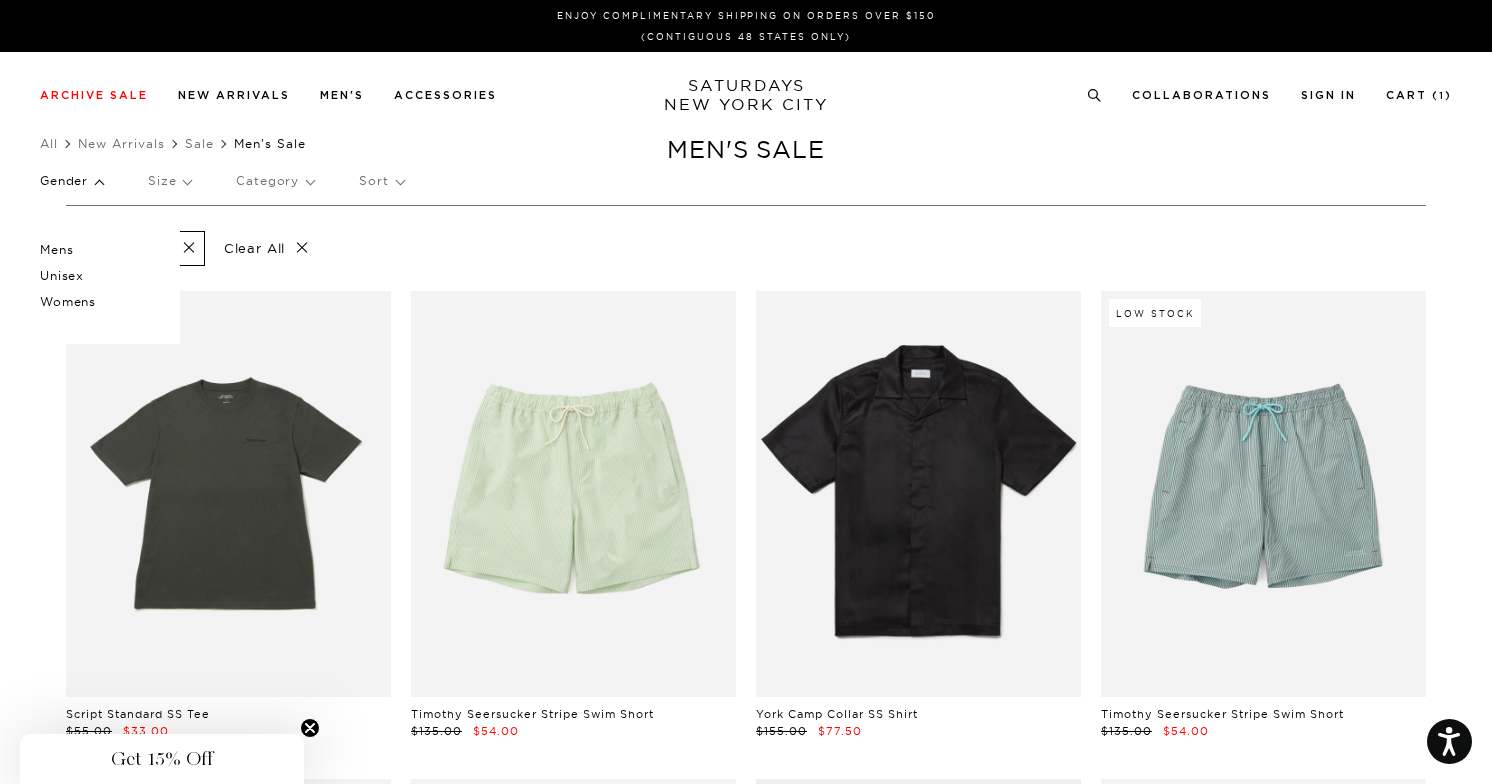 click on "Mens" at bounding box center (100, 250) 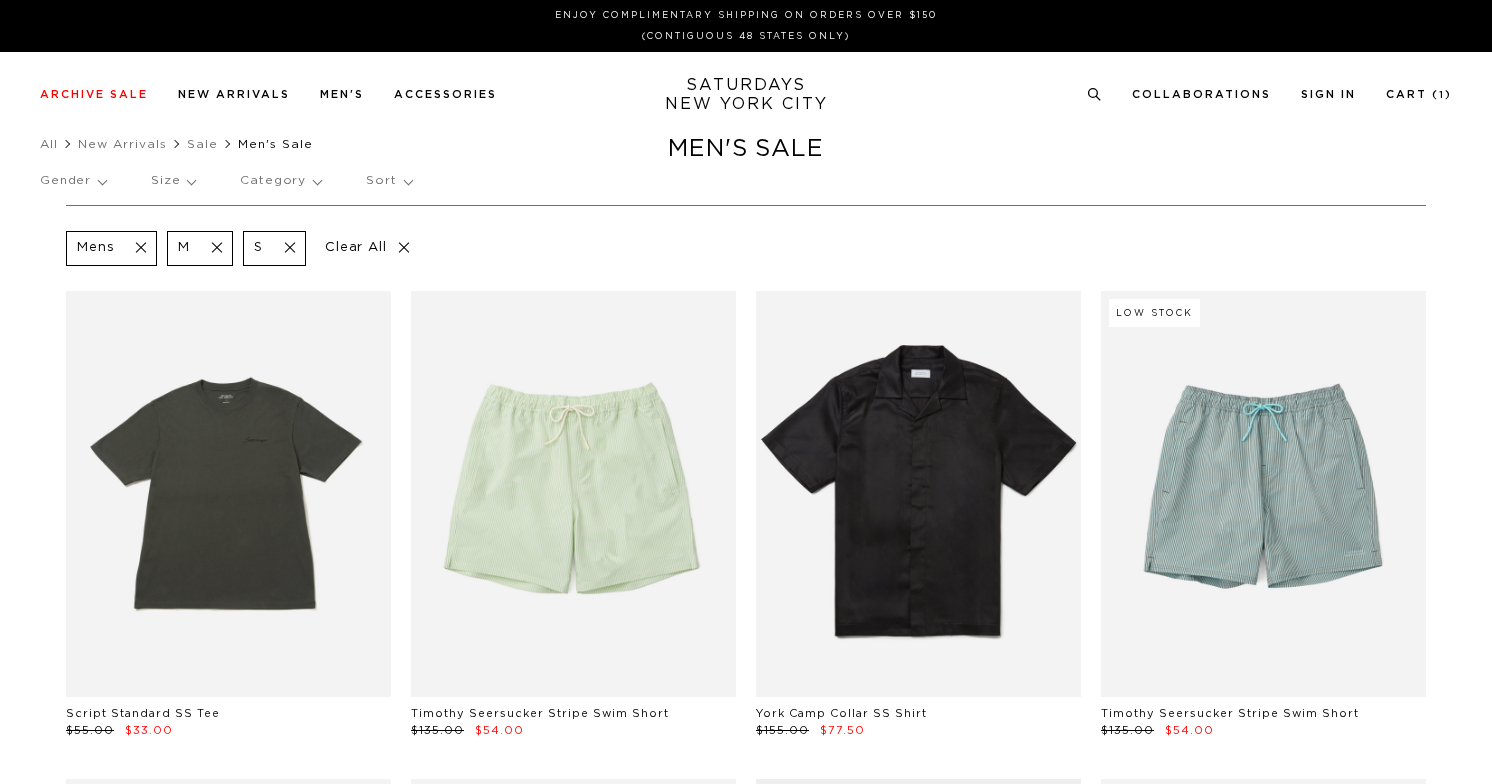 scroll, scrollTop: 0, scrollLeft: 0, axis: both 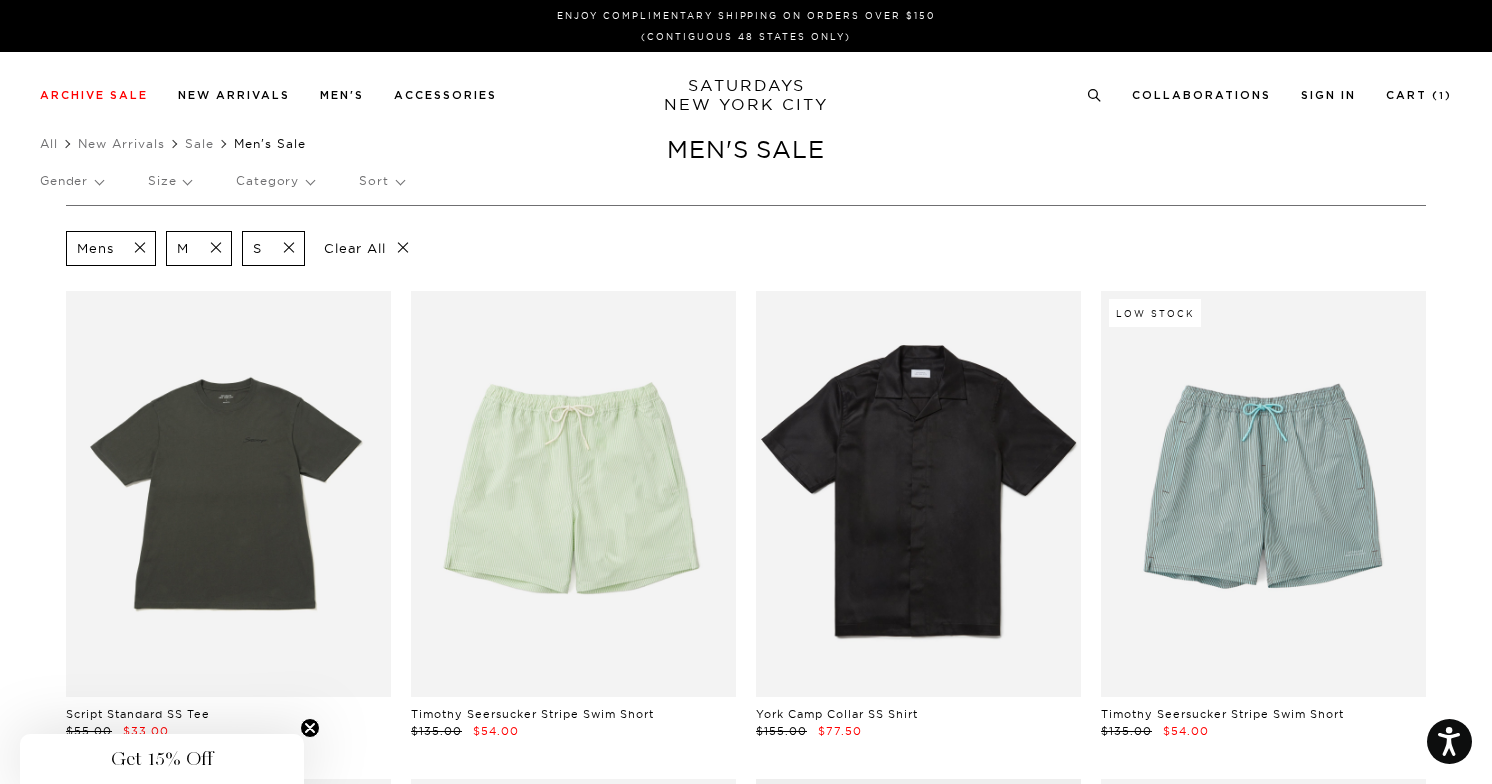 click on "Gender     Size     Category     Sort" at bounding box center [746, 181] 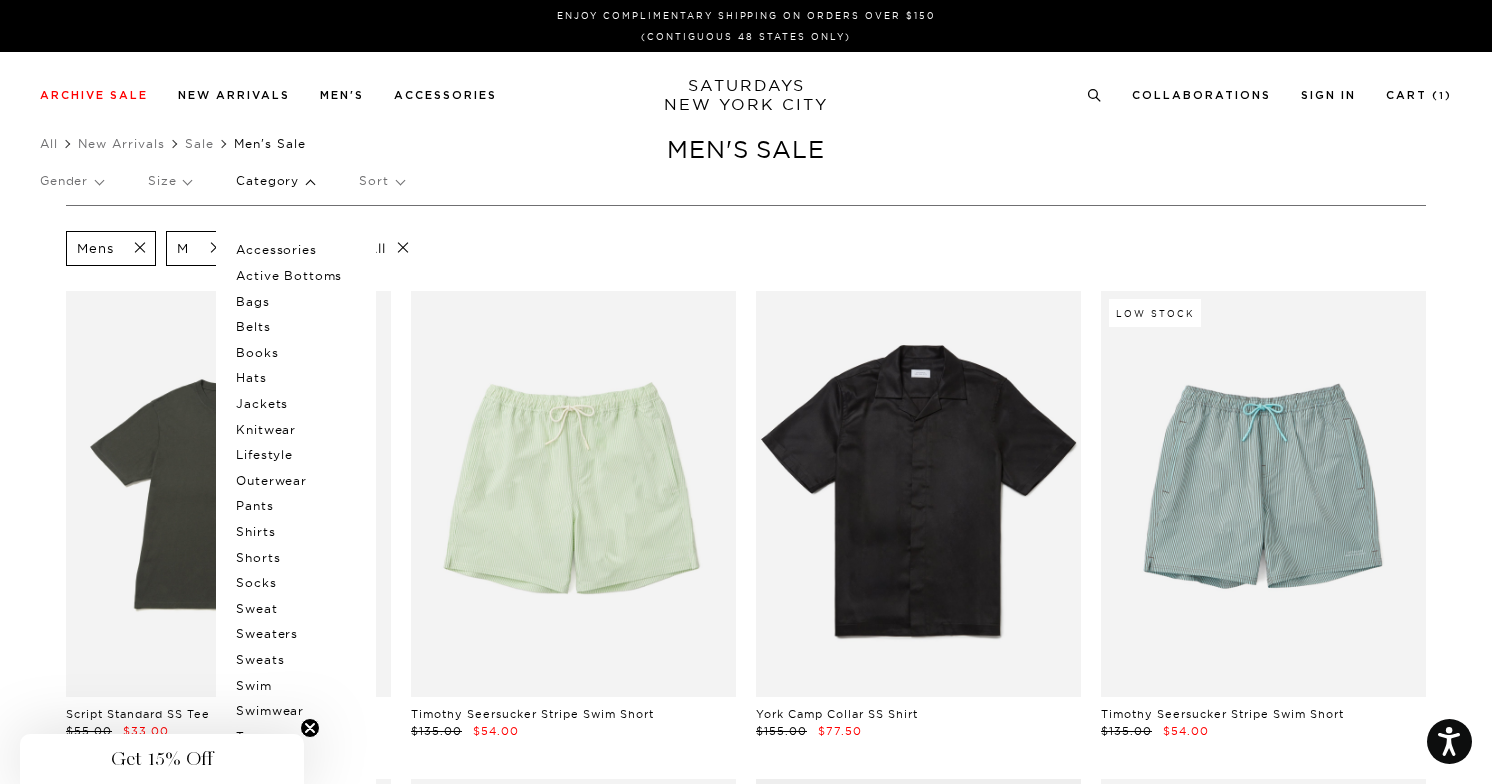 click on "Knitwear" at bounding box center [296, 430] 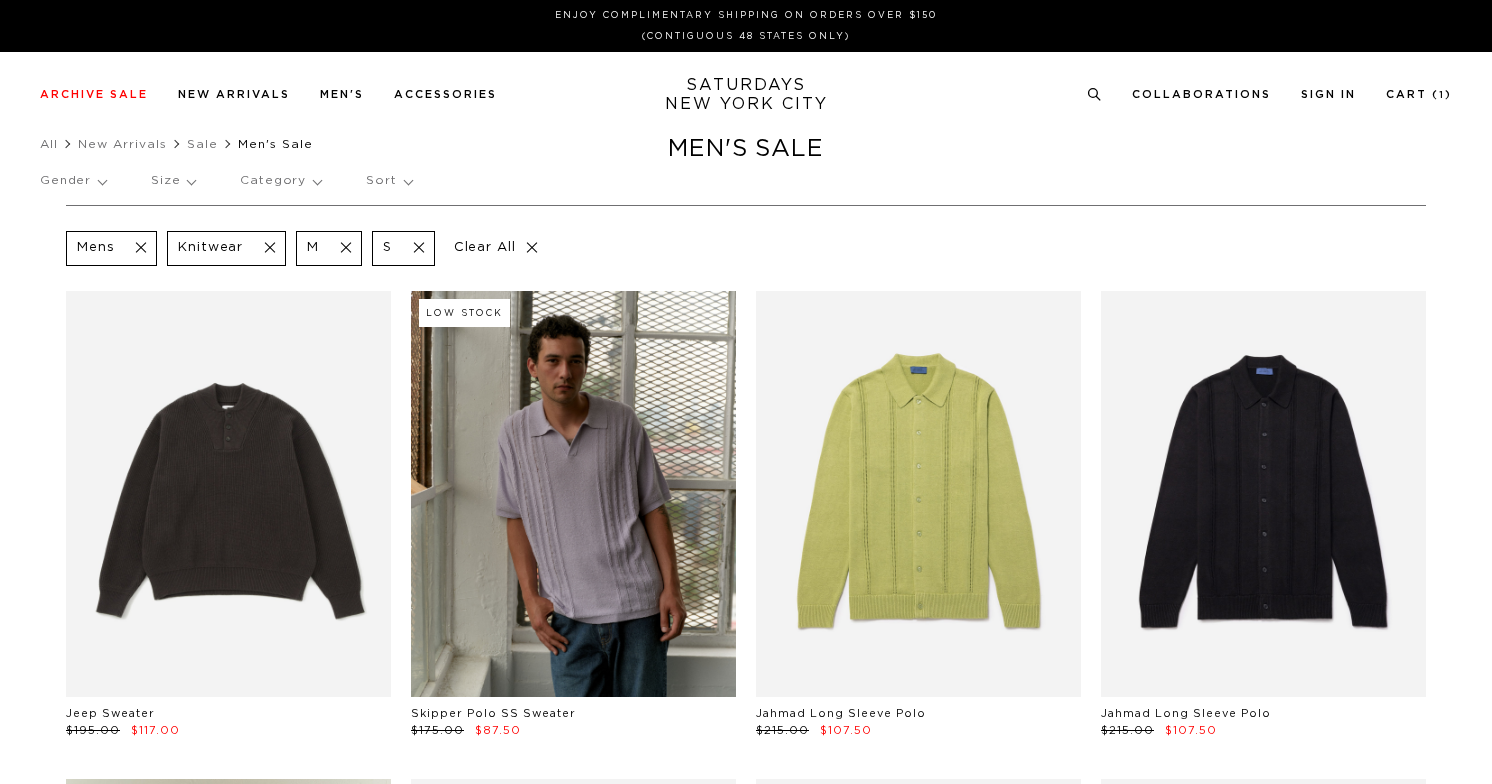 scroll, scrollTop: 0, scrollLeft: 0, axis: both 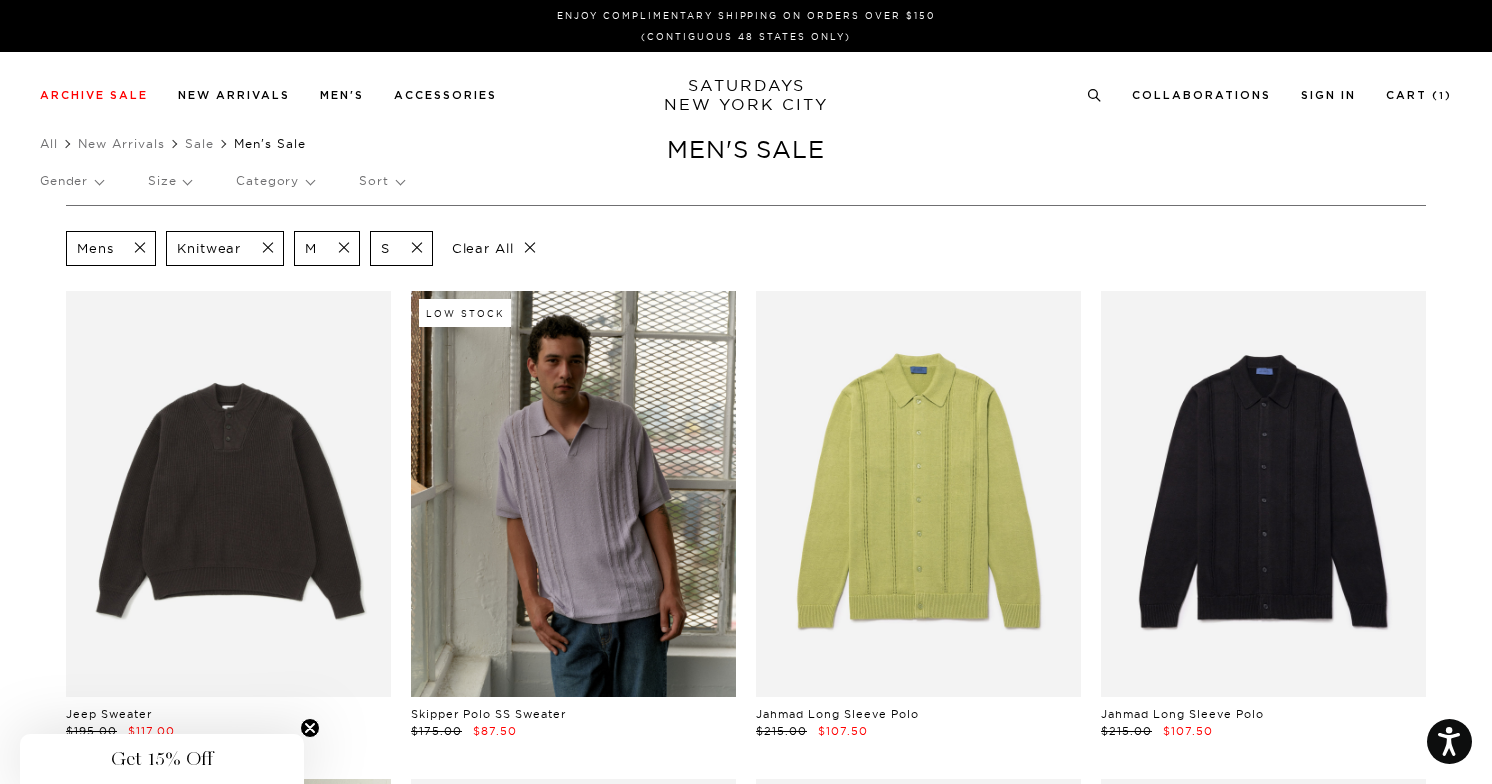 click on "Category" at bounding box center [275, 181] 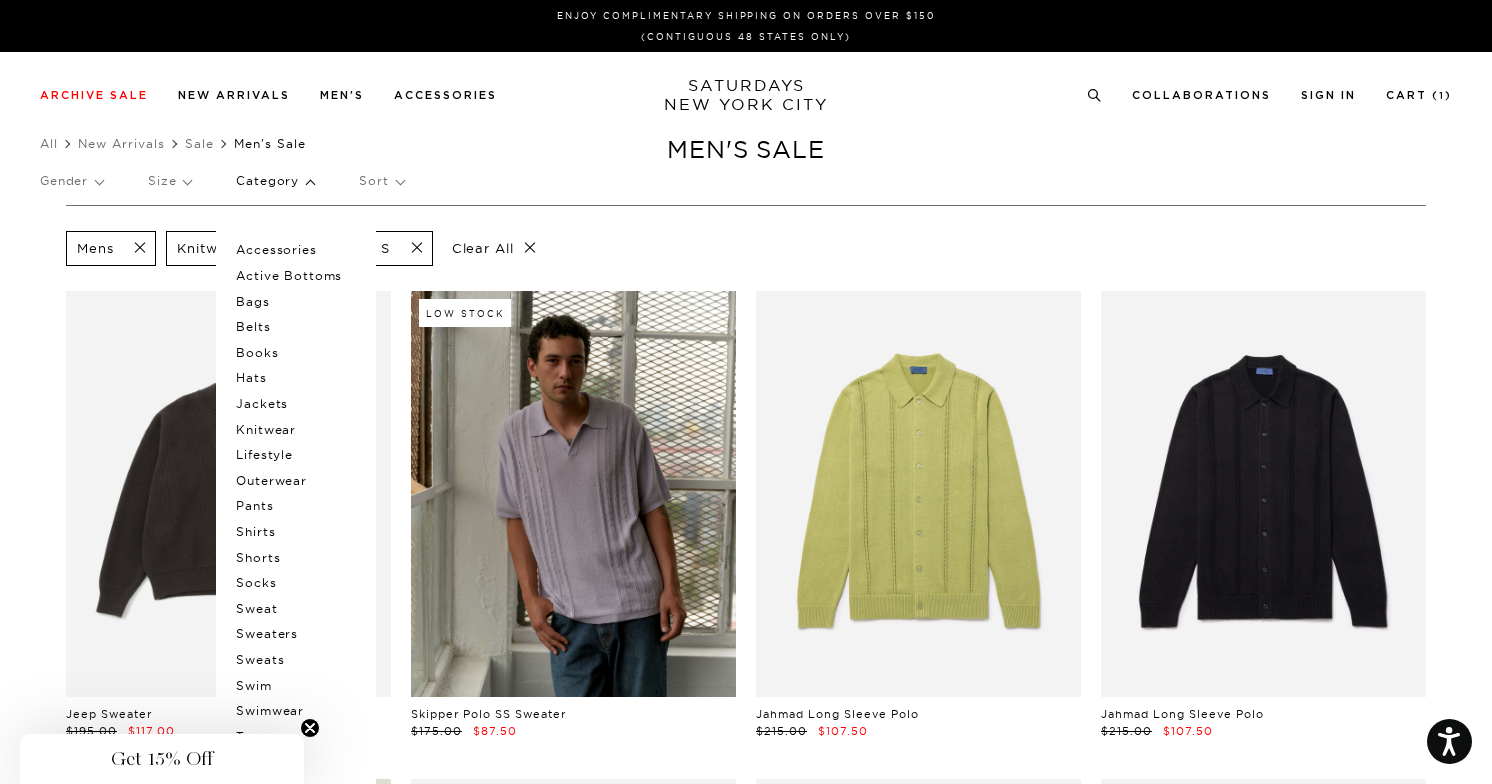 click on "Shirts" at bounding box center (296, 532) 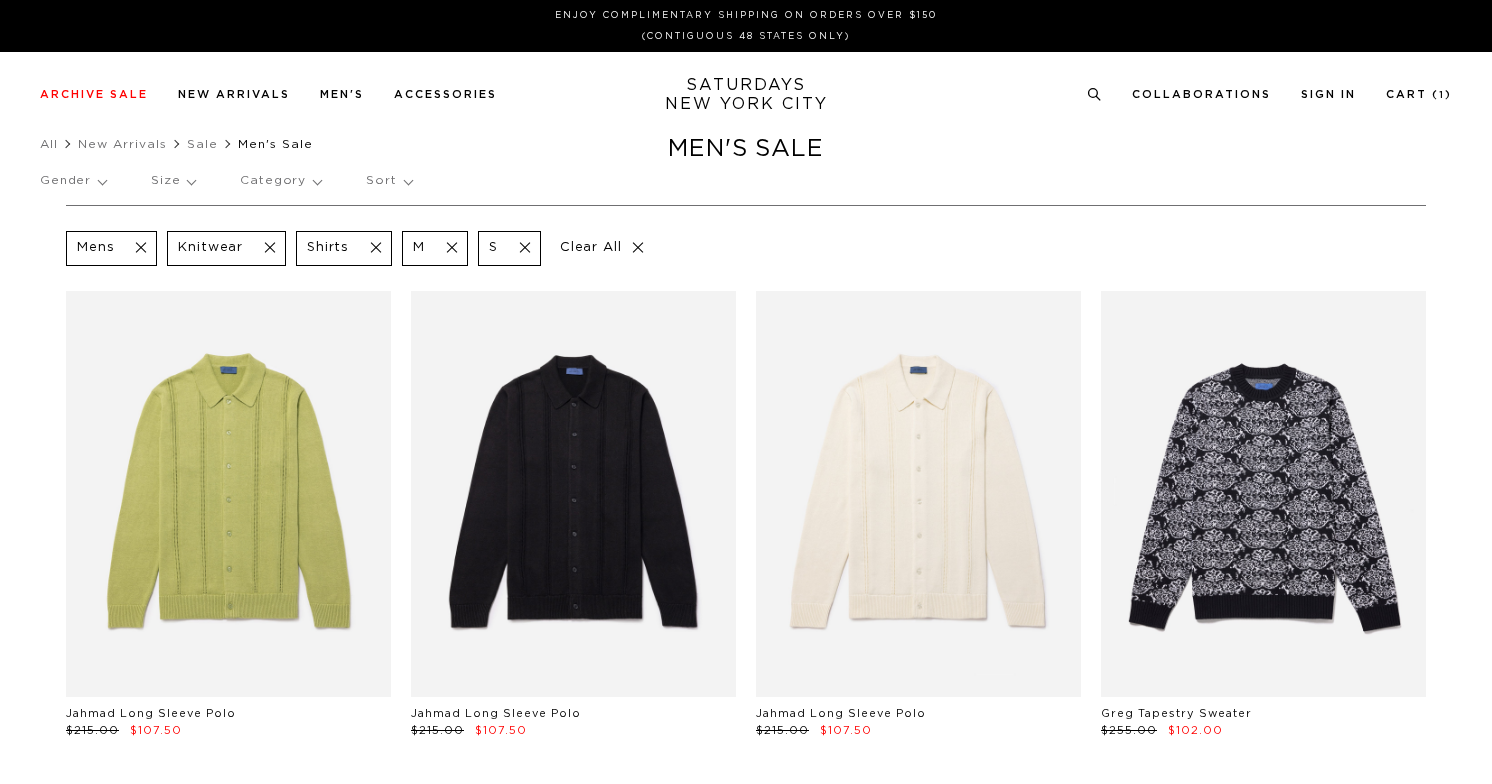 scroll, scrollTop: 0, scrollLeft: 0, axis: both 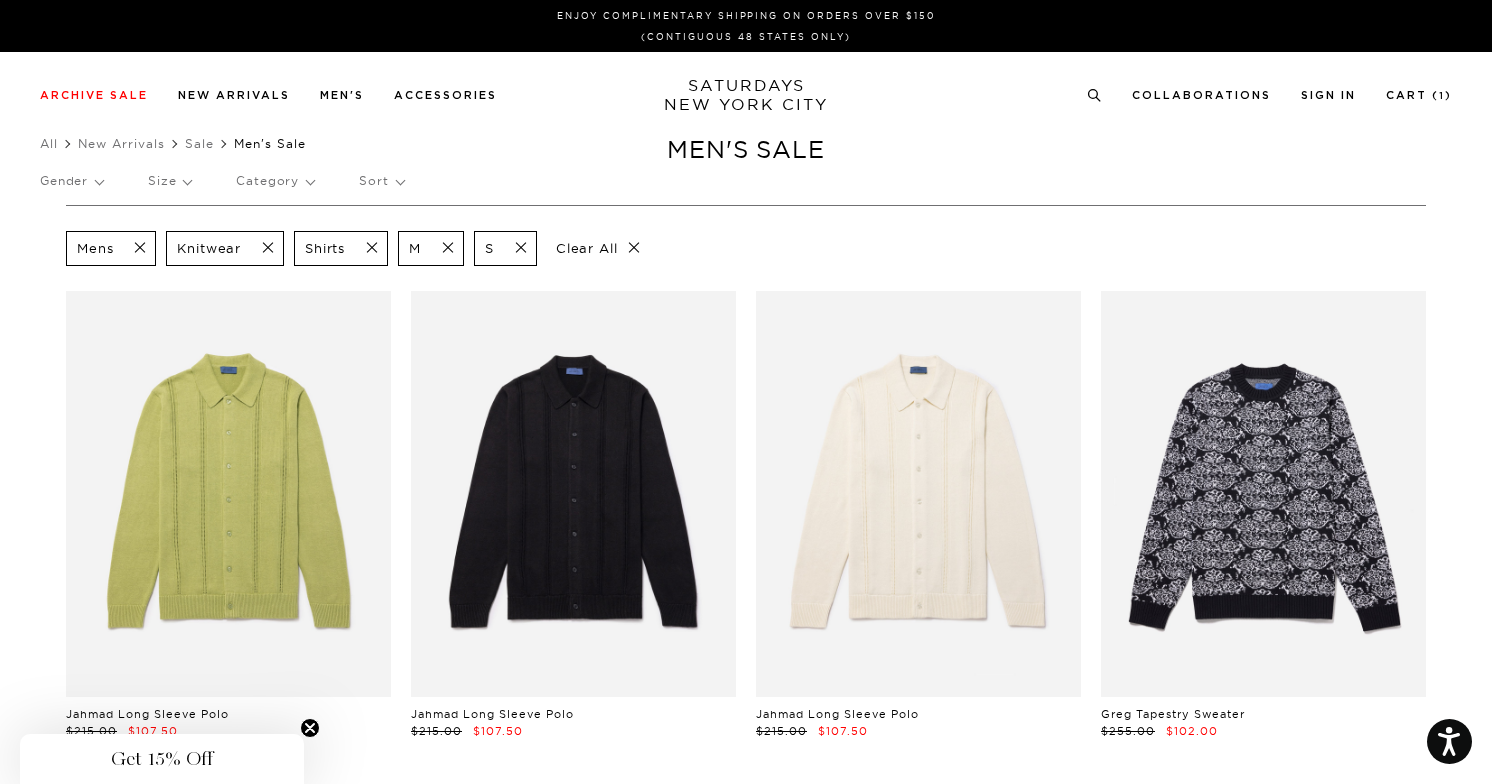 click at bounding box center (262, 248) 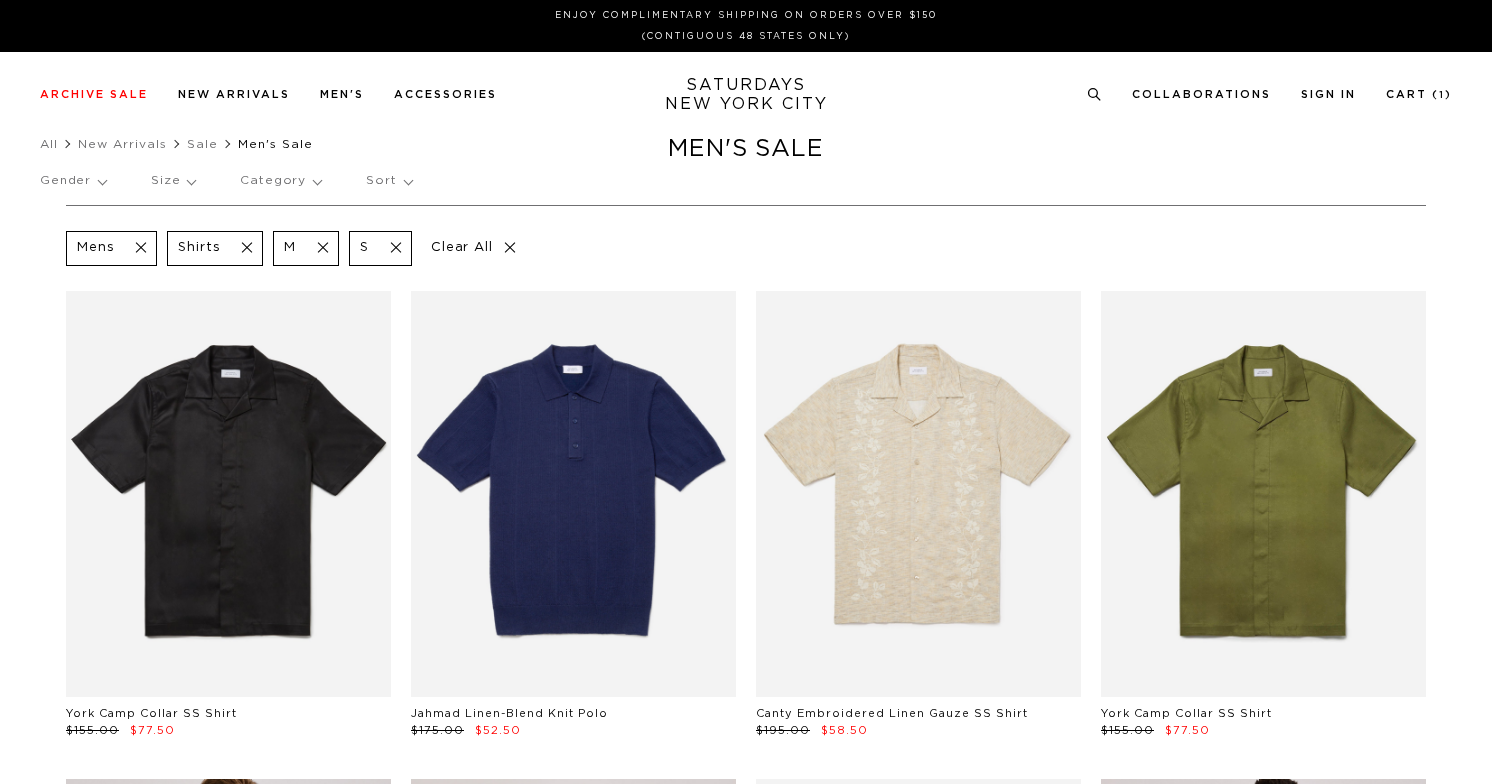 scroll, scrollTop: 0, scrollLeft: 0, axis: both 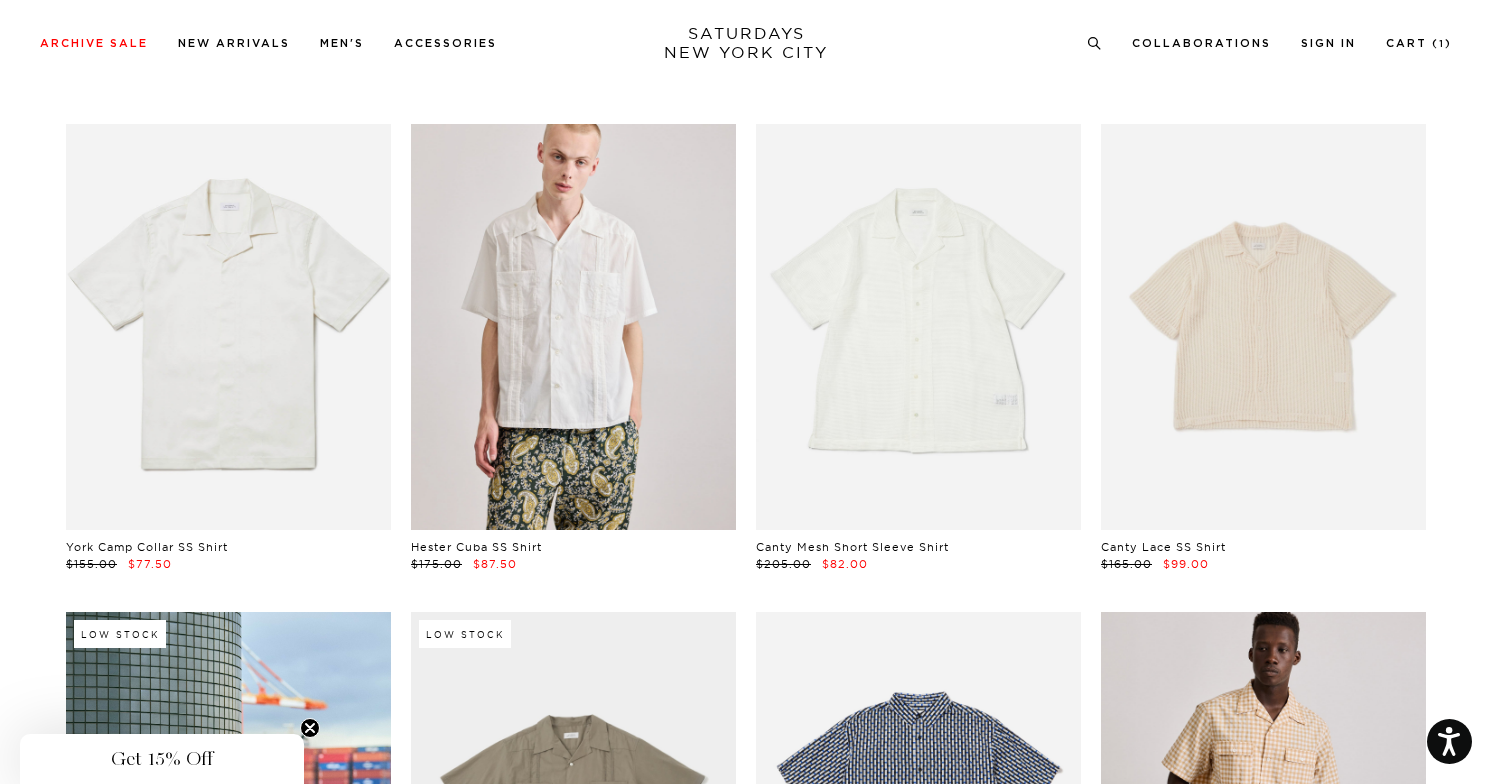click at bounding box center [1263, 327] 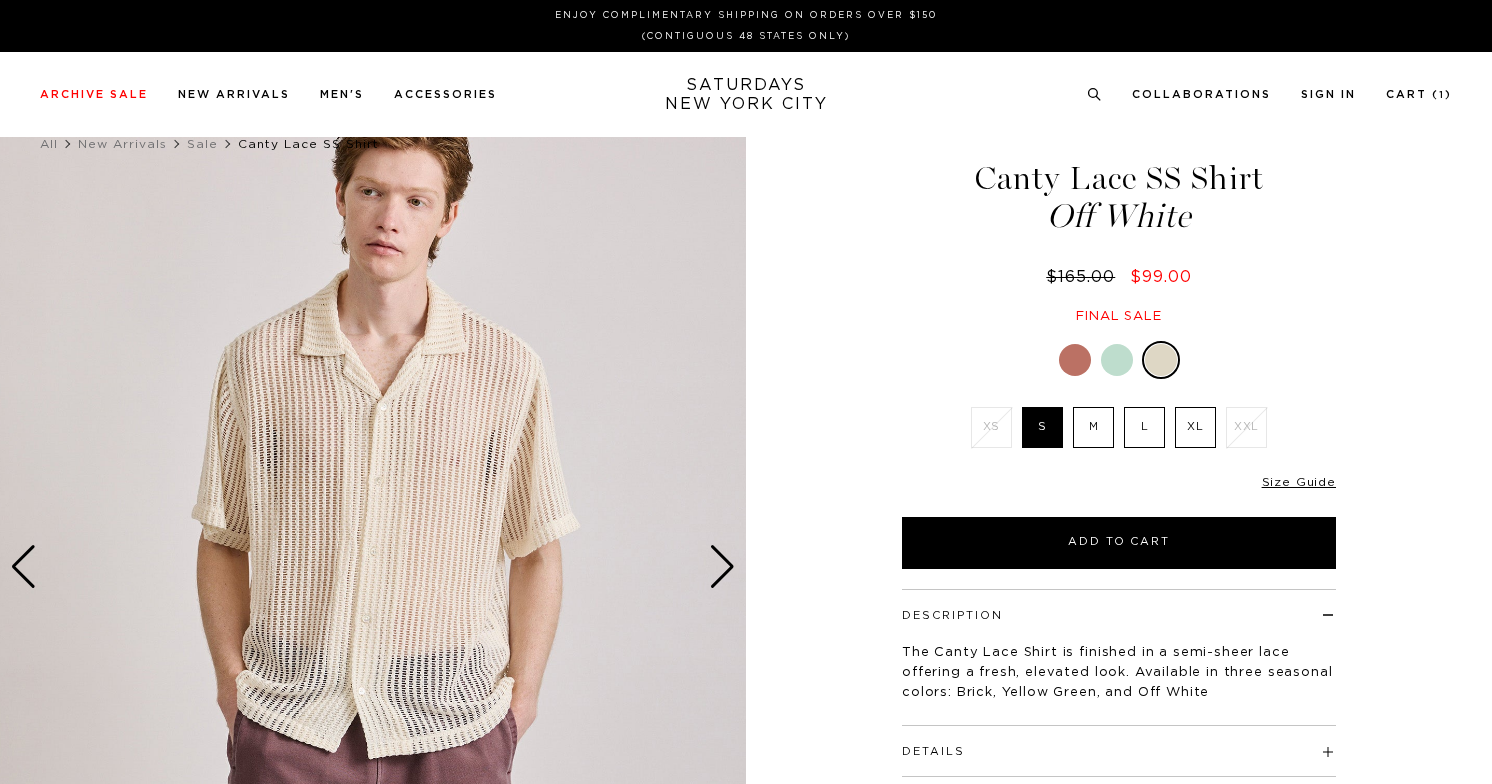 scroll, scrollTop: 0, scrollLeft: 0, axis: both 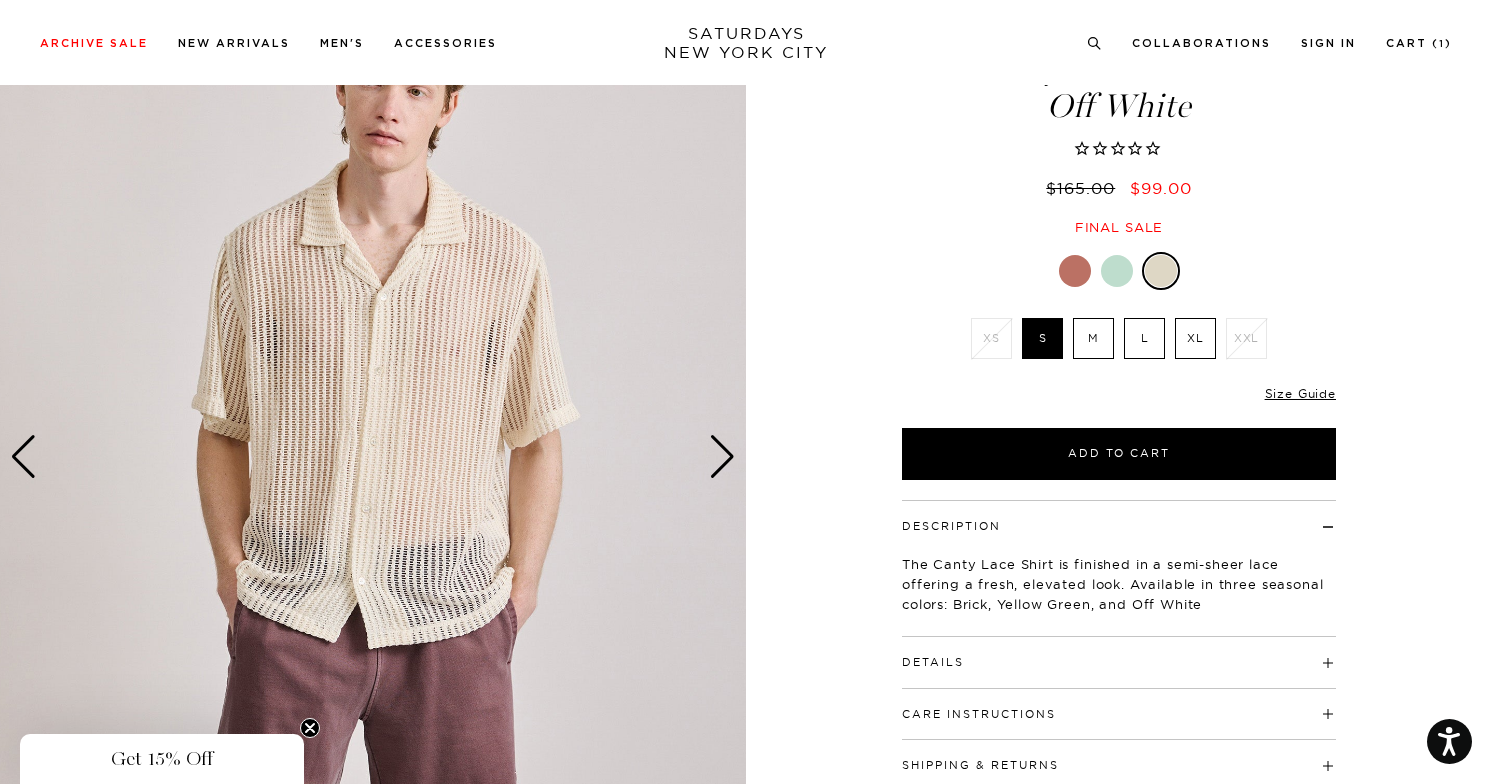click at bounding box center (722, 457) 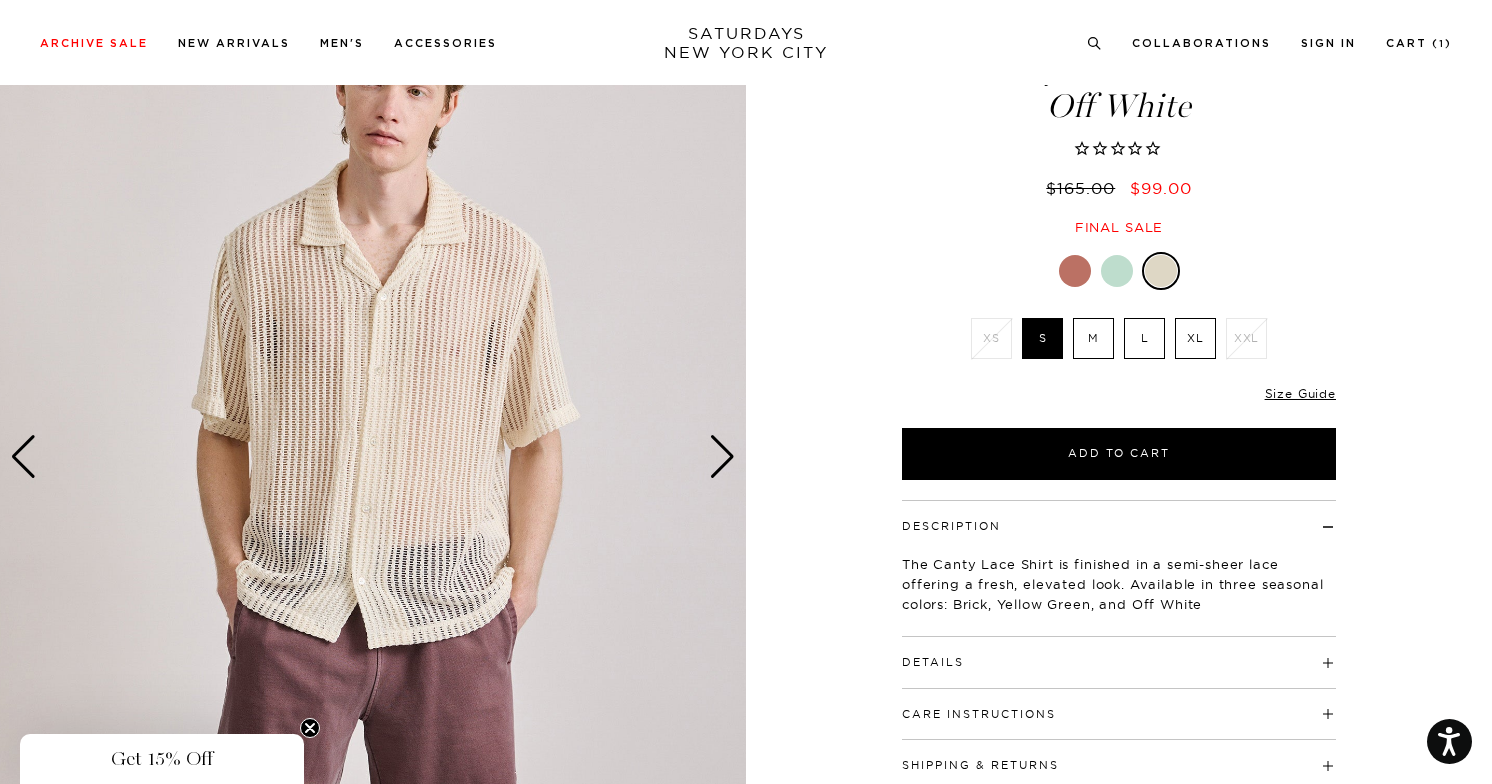 click at bounding box center [722, 457] 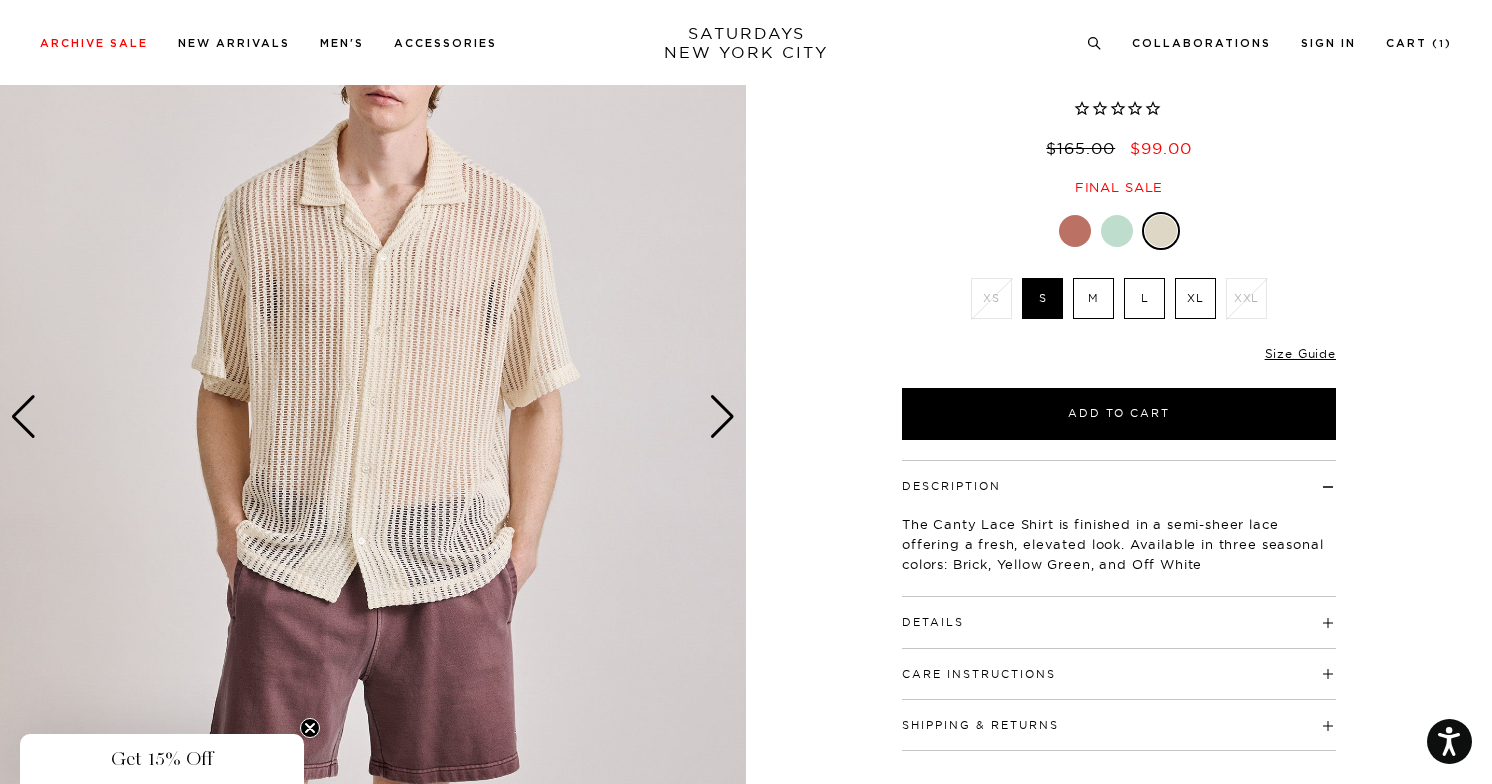 click at bounding box center (1075, 231) 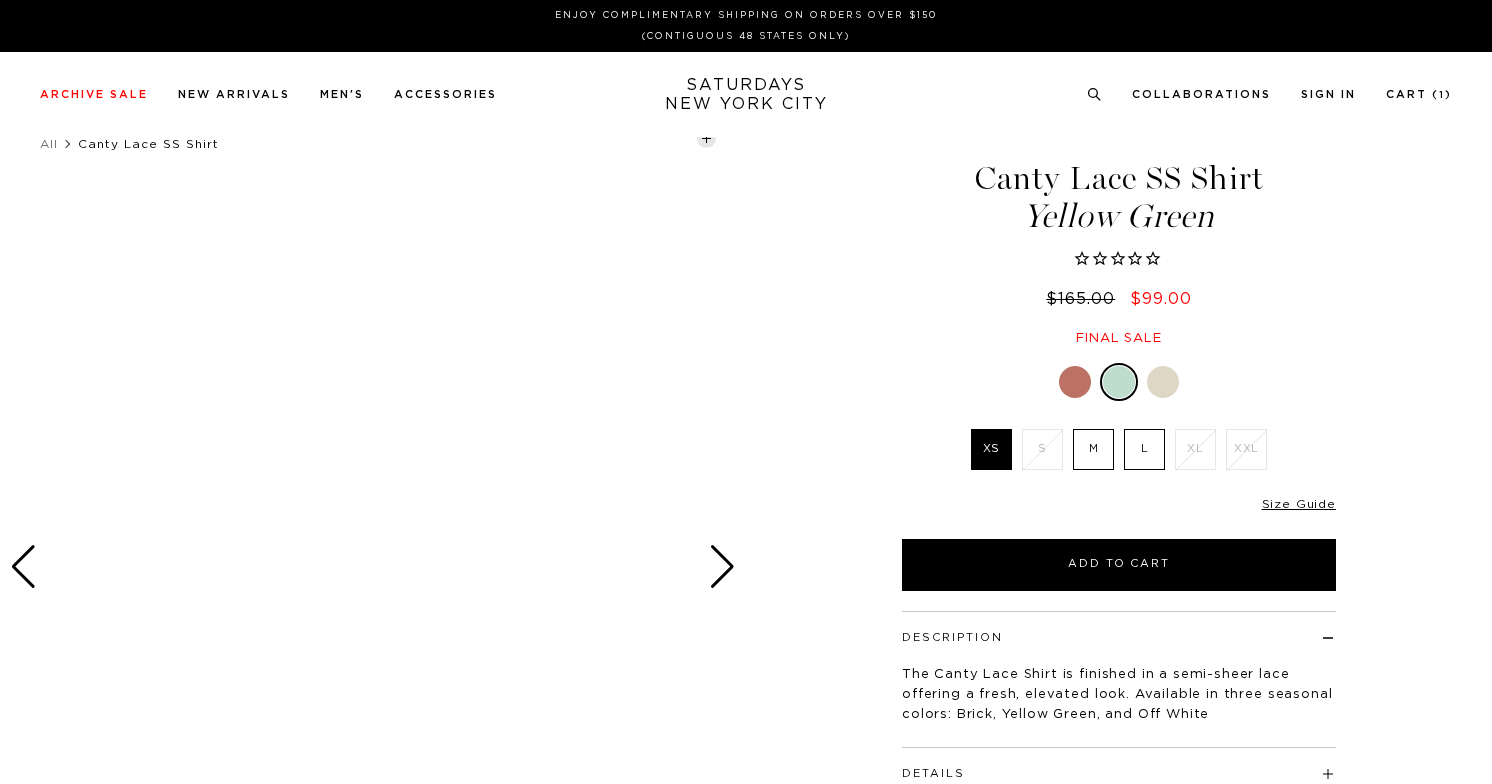 scroll, scrollTop: 0, scrollLeft: 0, axis: both 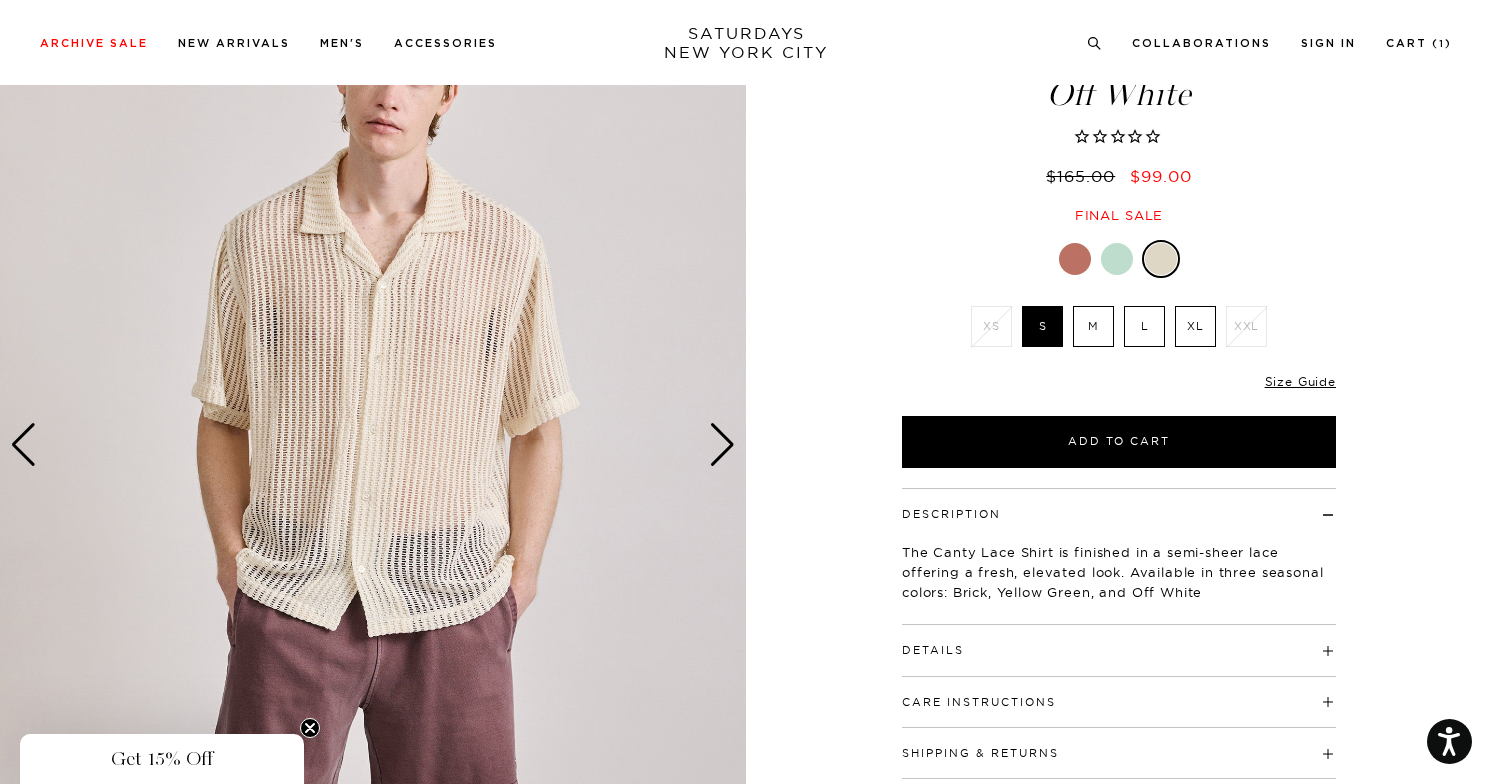 click at bounding box center (722, 445) 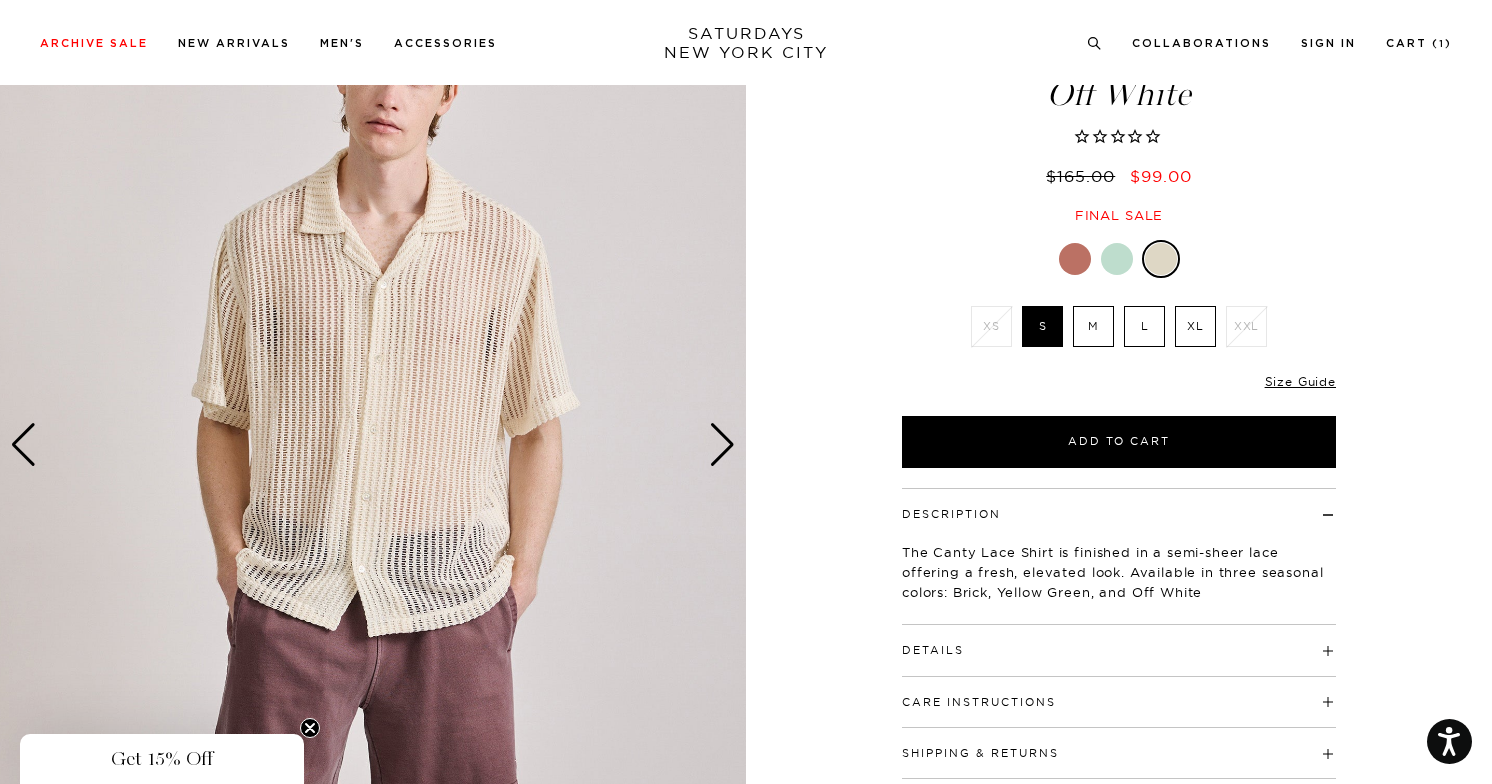 click at bounding box center [722, 445] 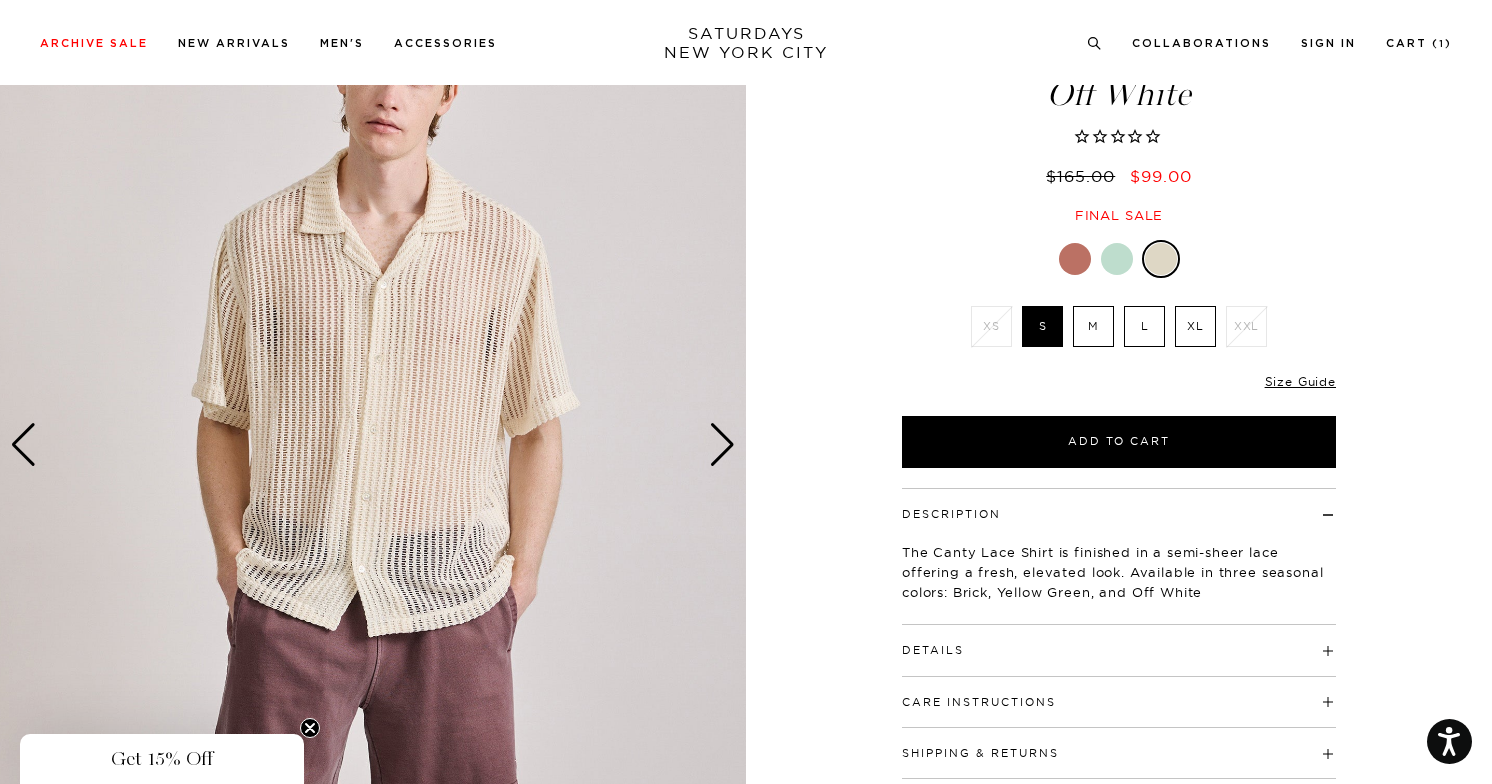 click at bounding box center (722, 445) 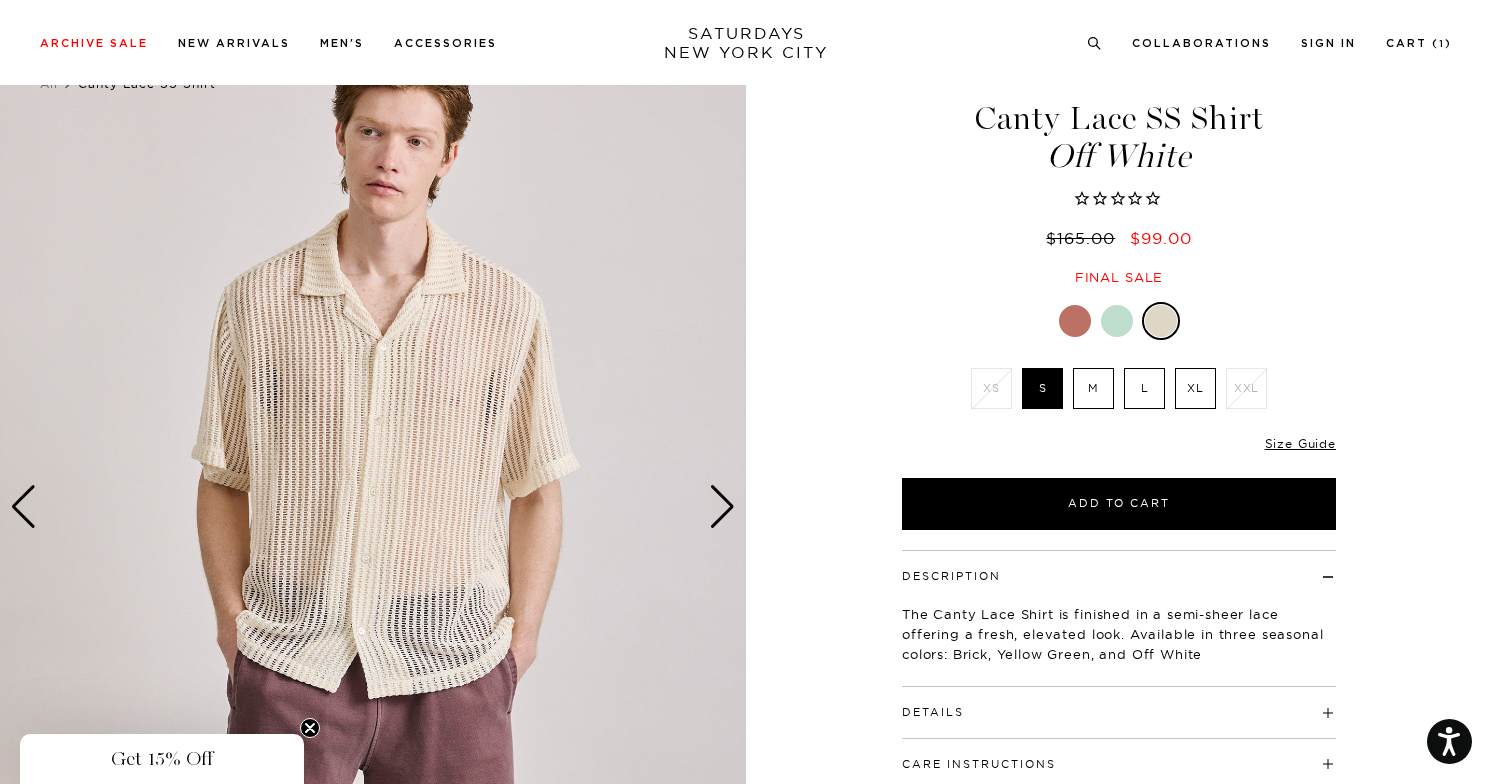 scroll, scrollTop: 3, scrollLeft: 0, axis: vertical 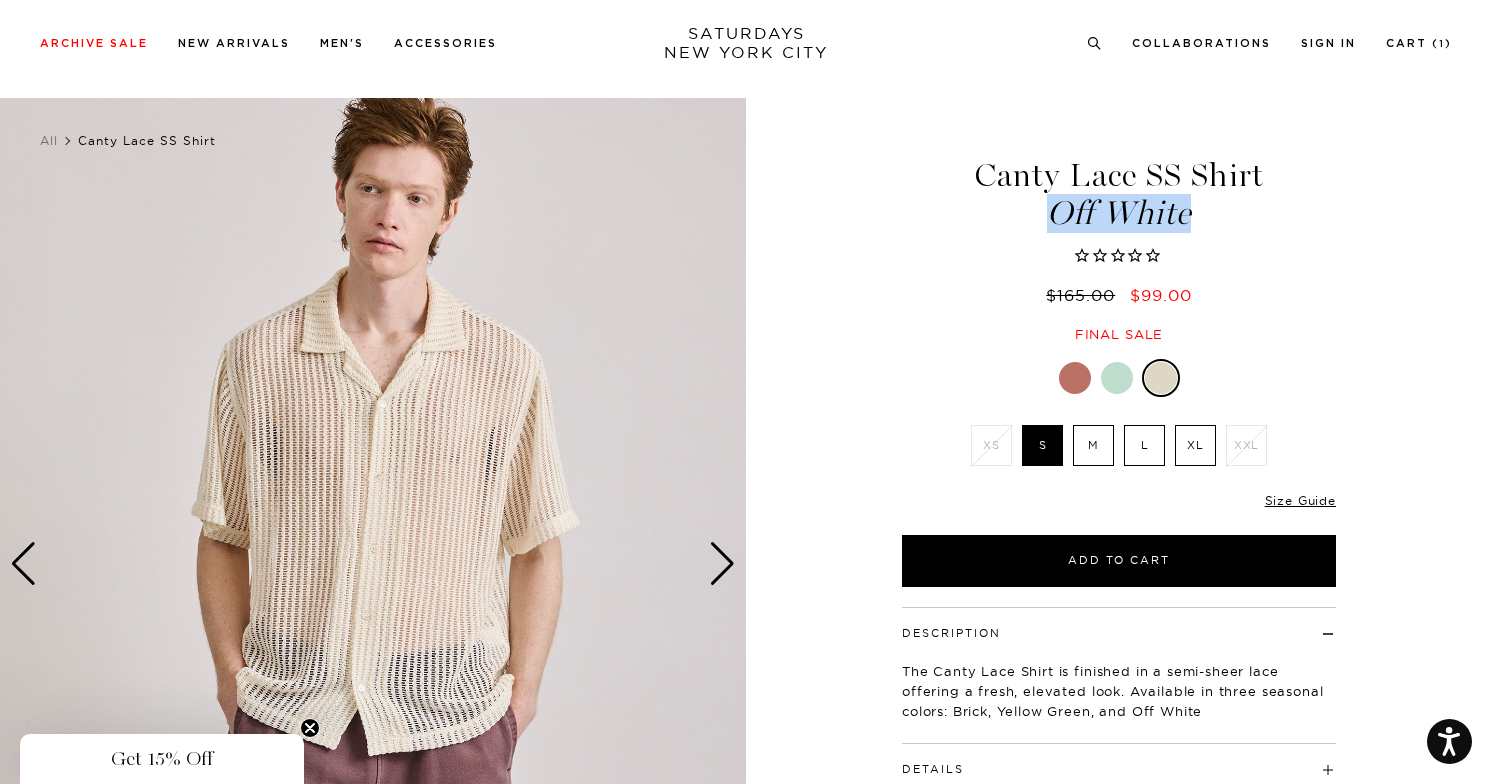 drag, startPoint x: 967, startPoint y: 177, endPoint x: 1209, endPoint y: 215, distance: 244.9653 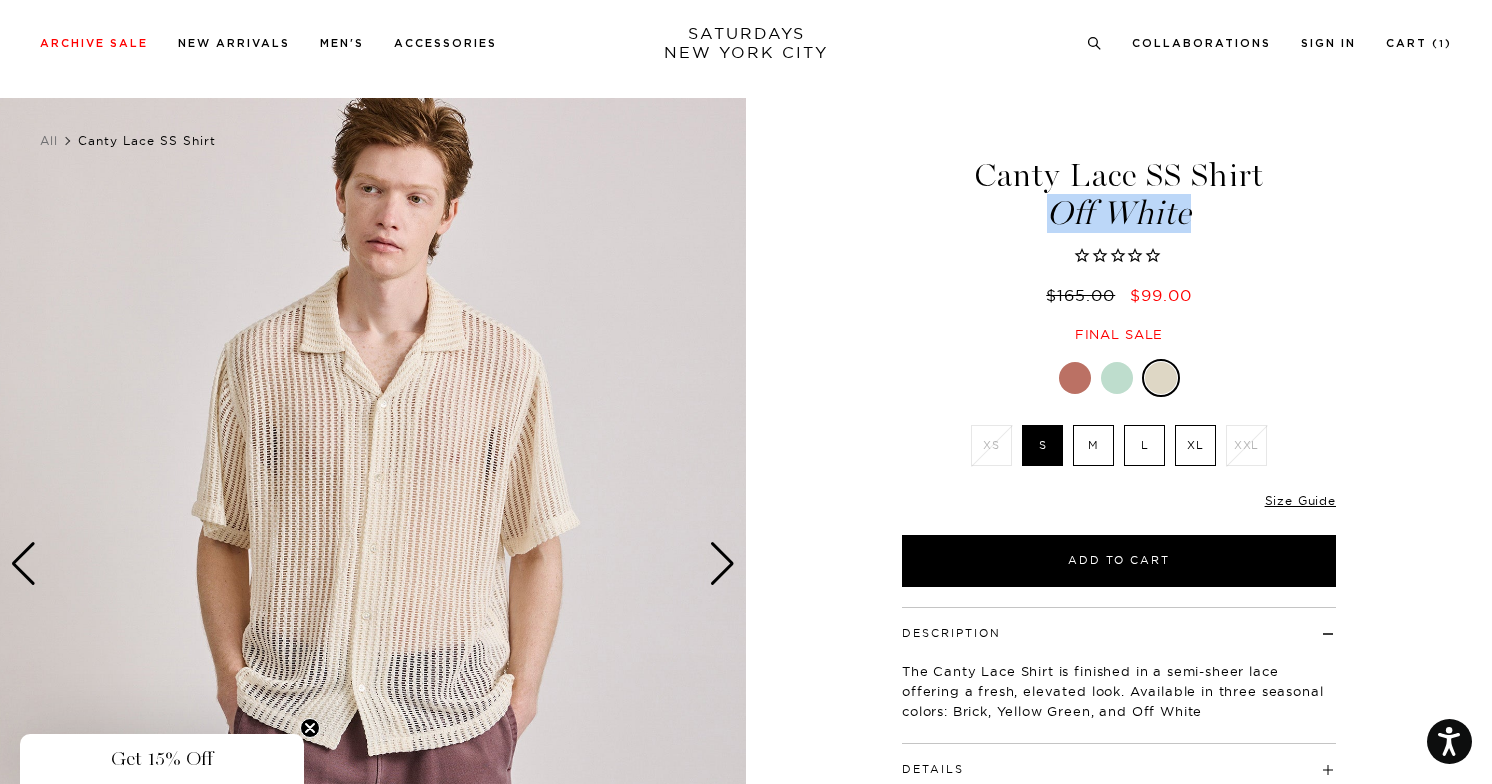 copy on "Canty Lace SS Shirt  Off White" 